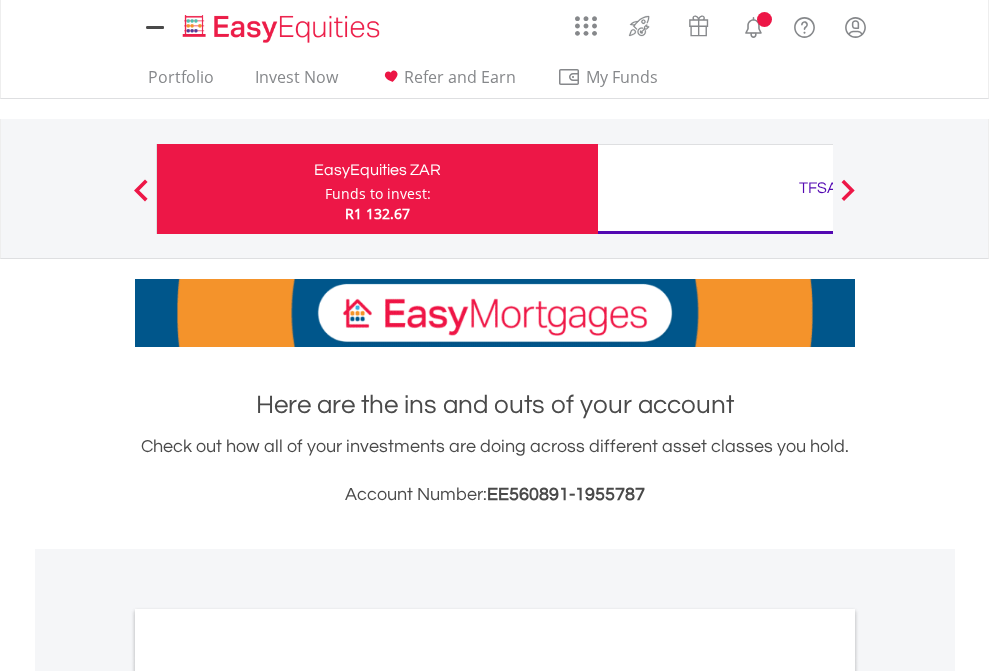 scroll, scrollTop: 0, scrollLeft: 0, axis: both 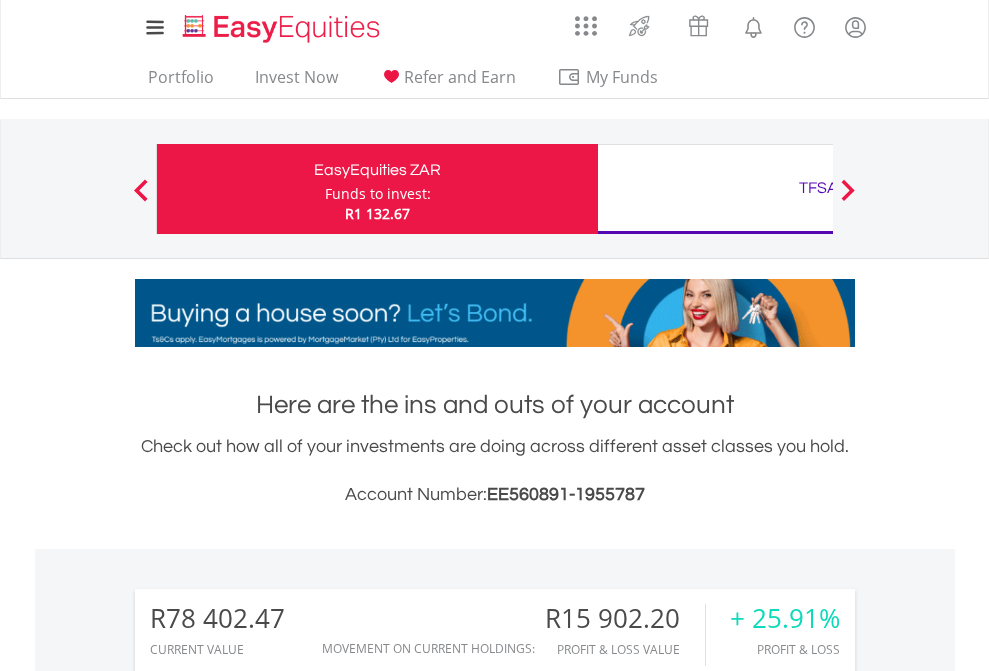 click on "Funds to invest:" at bounding box center [378, 194] 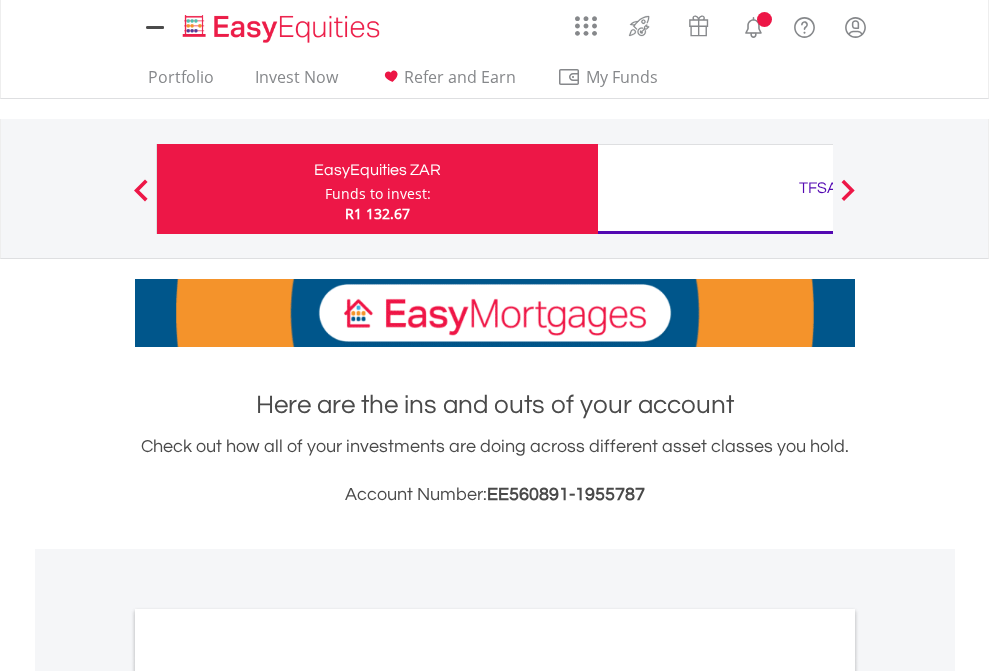 scroll, scrollTop: 0, scrollLeft: 0, axis: both 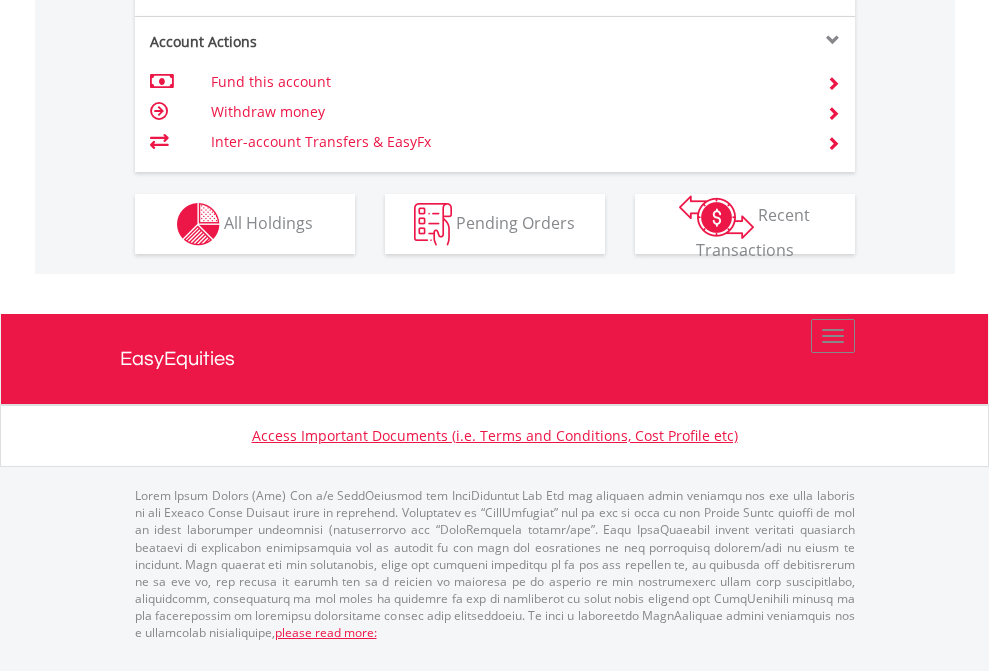 click on "Investment types" at bounding box center [706, -337] 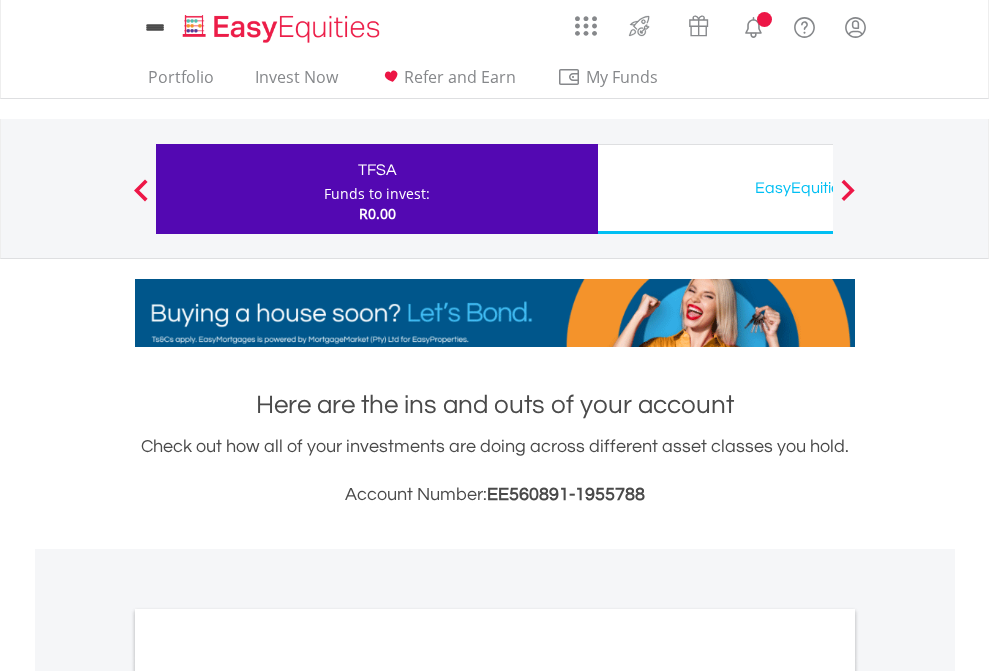 scroll, scrollTop: 0, scrollLeft: 0, axis: both 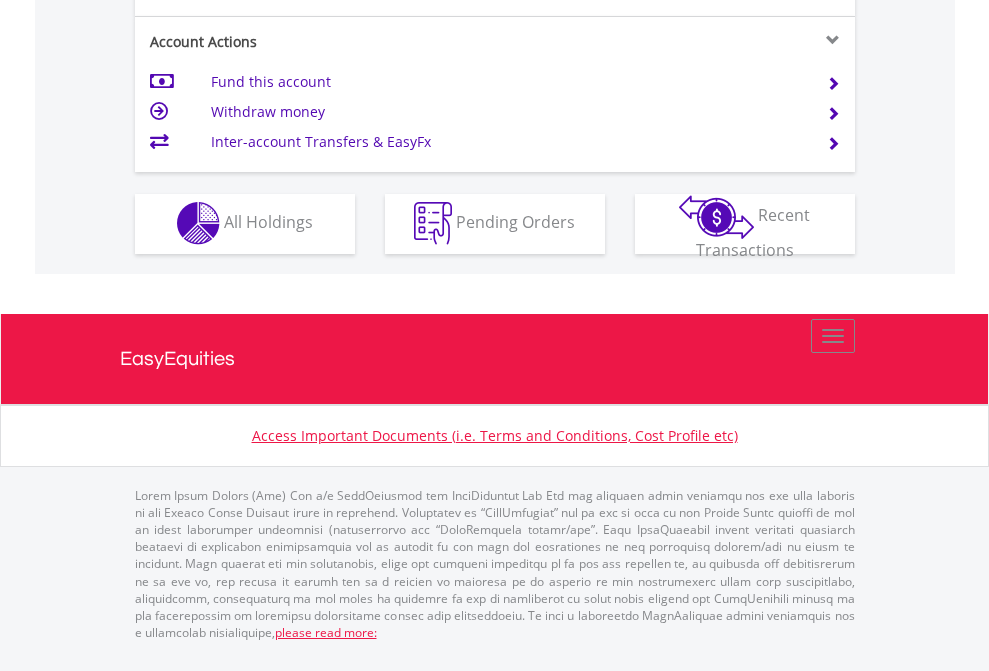 click on "Investment types" at bounding box center [706, -353] 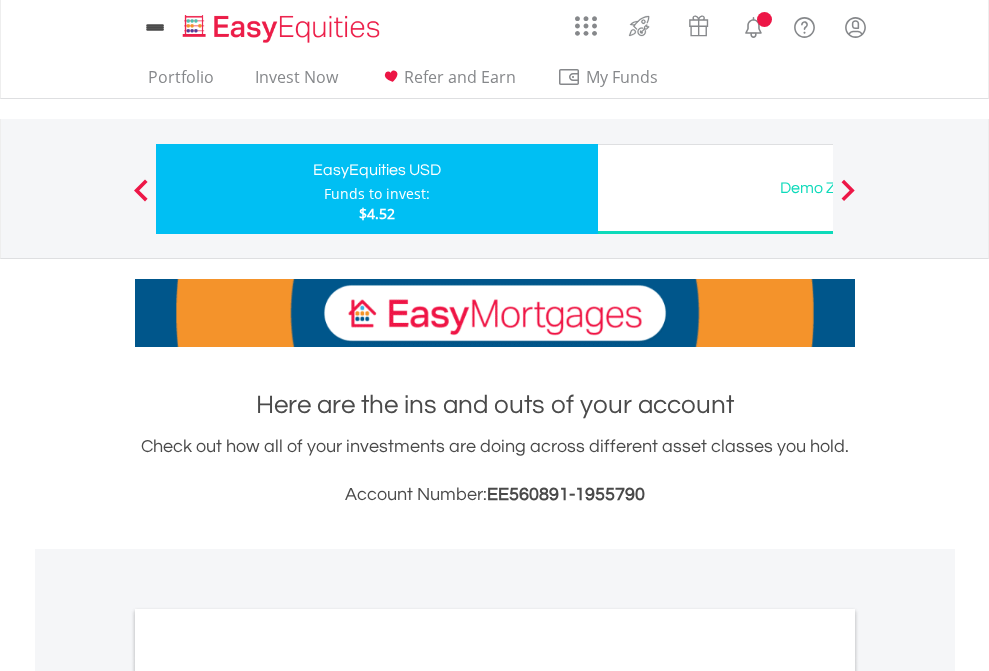 scroll, scrollTop: 0, scrollLeft: 0, axis: both 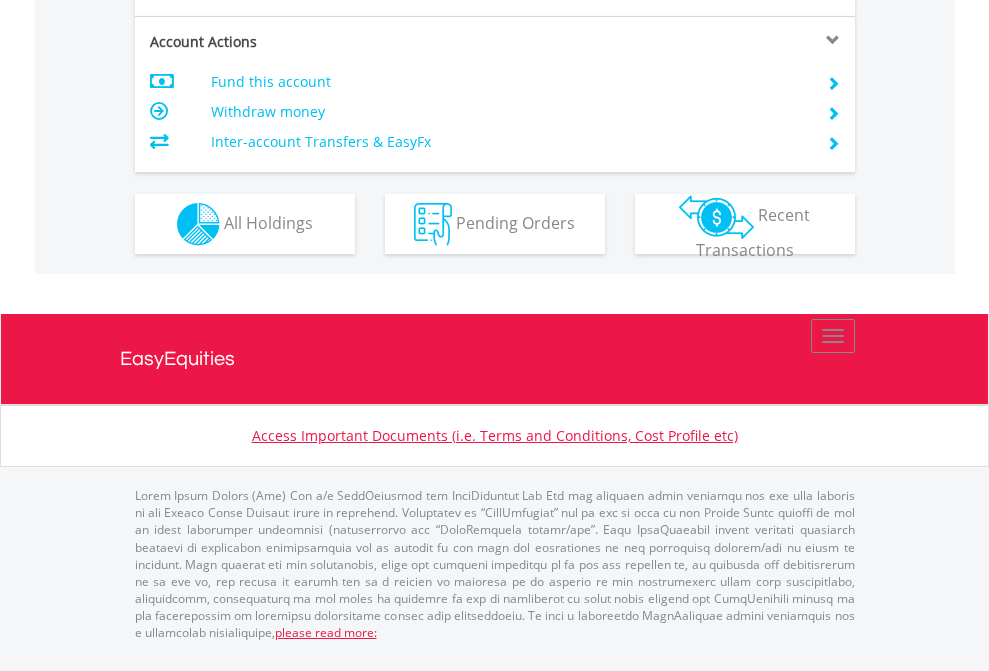 click on "Investment types" at bounding box center (706, -337) 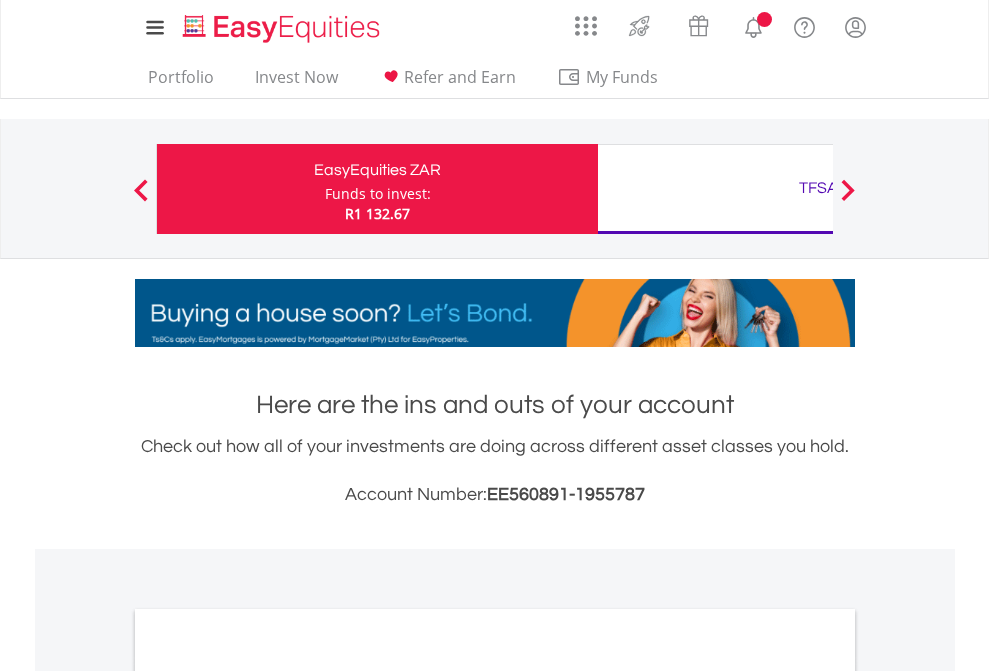 scroll, scrollTop: 0, scrollLeft: 0, axis: both 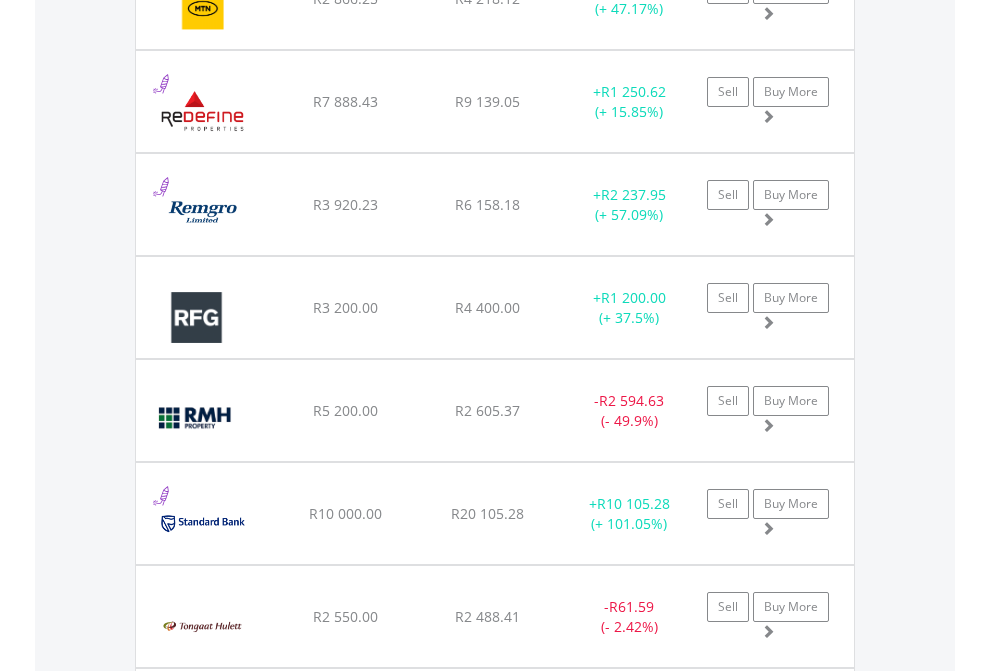 click on "TFSA" at bounding box center (818, -2156) 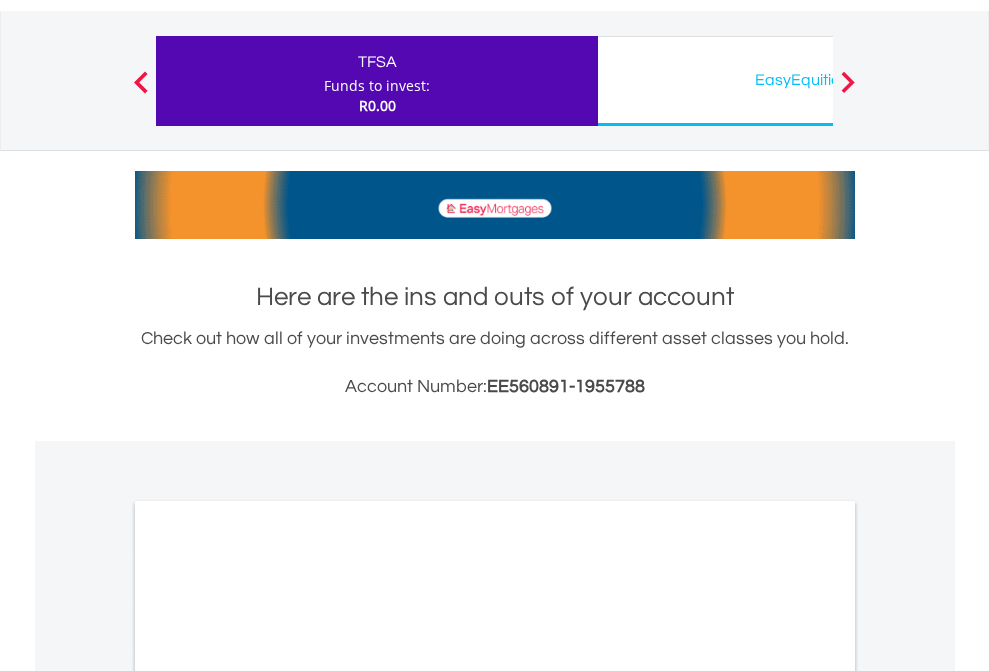 click on "All Holdings" at bounding box center (268, 988) 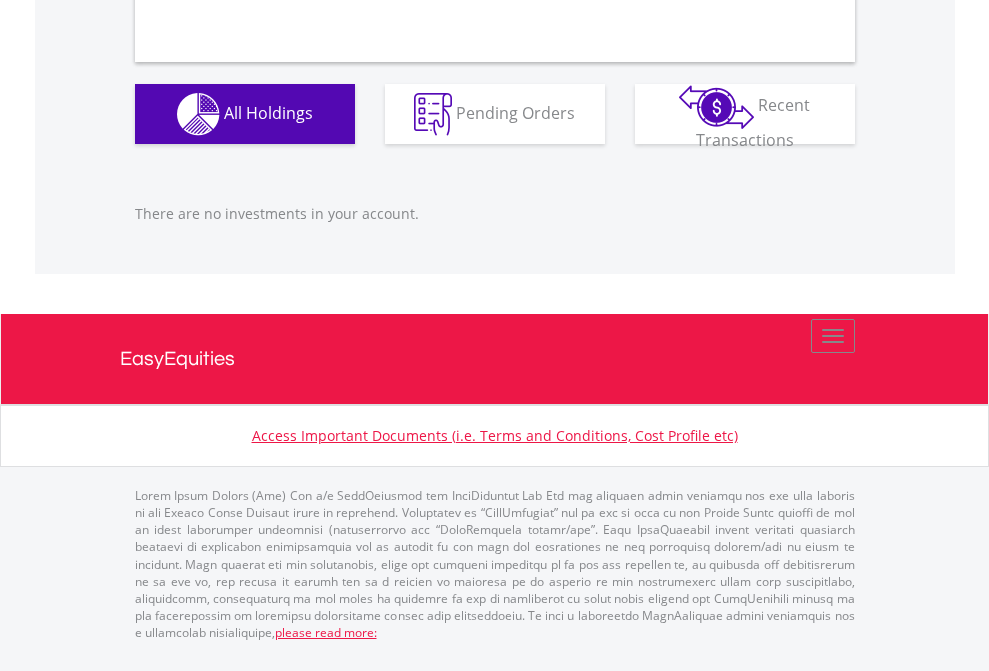 scroll, scrollTop: 1980, scrollLeft: 0, axis: vertical 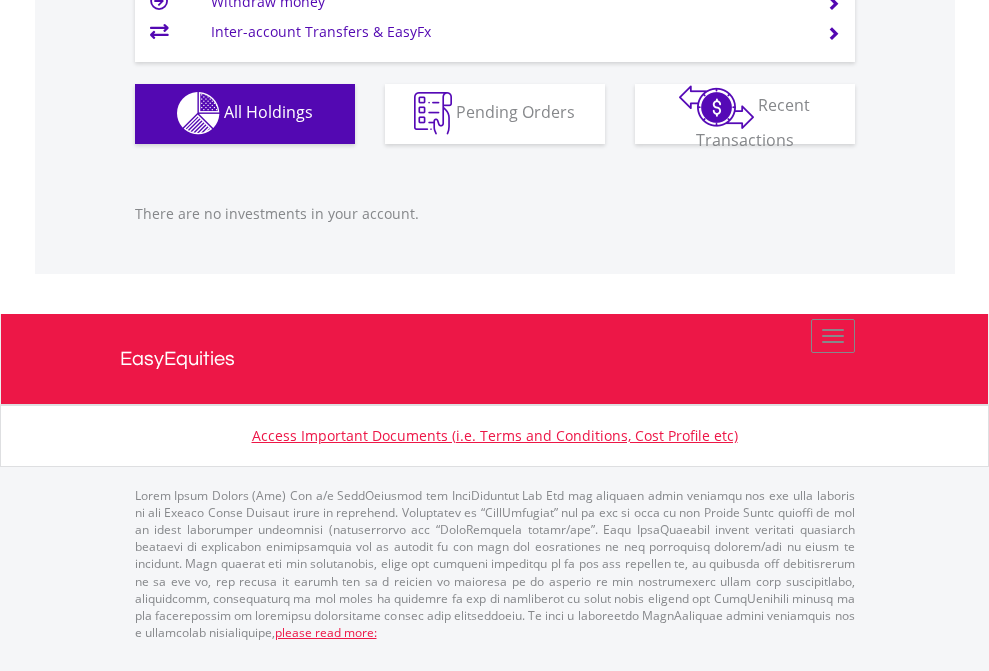 click on "EasyEquities USD" at bounding box center (818, -1142) 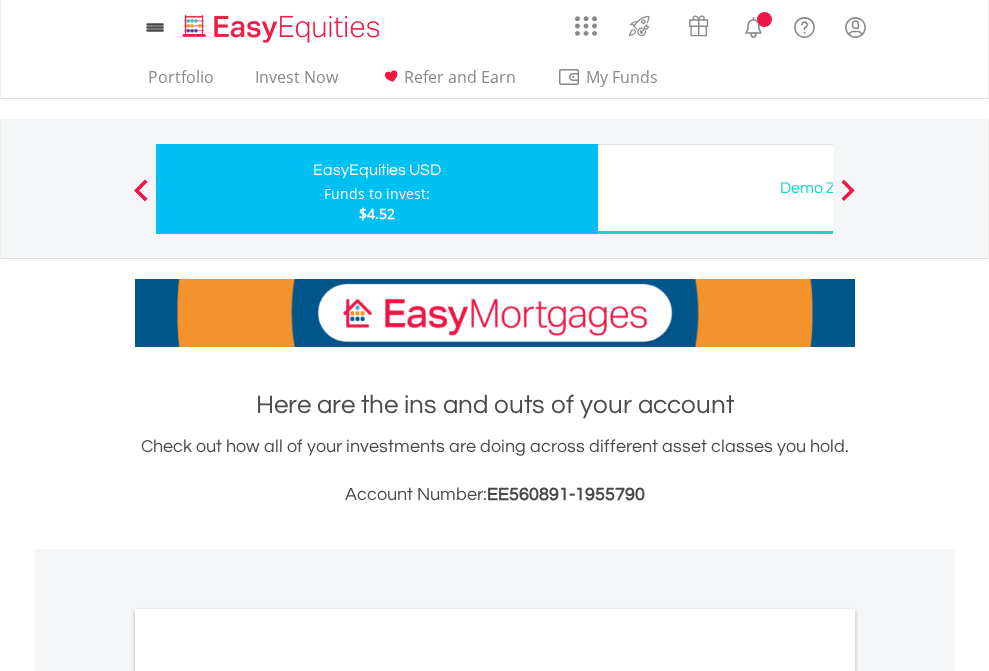 scroll, scrollTop: 1202, scrollLeft: 0, axis: vertical 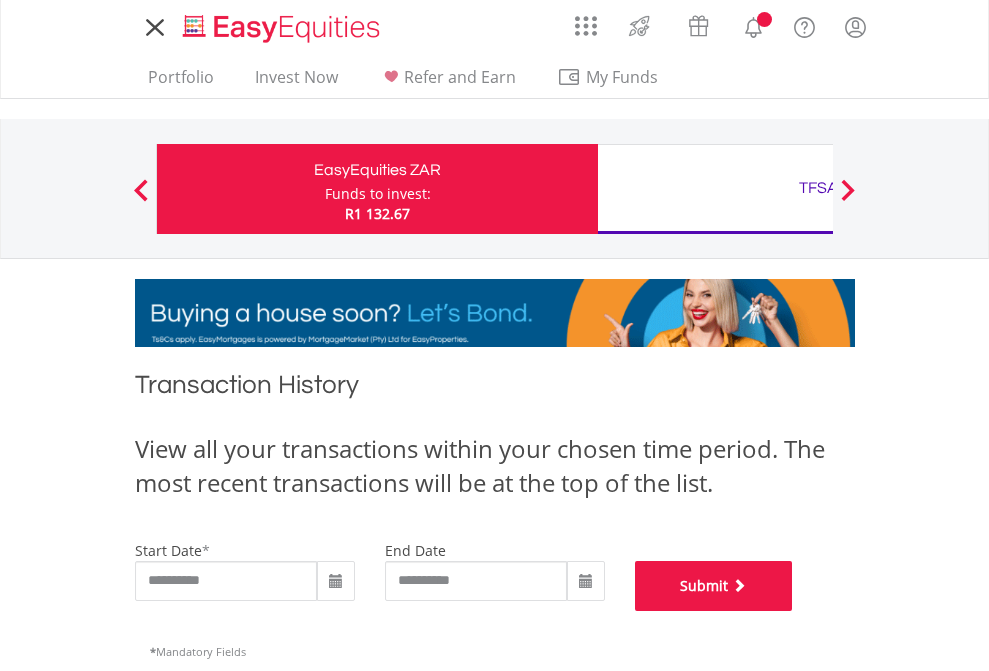 click on "Submit" at bounding box center (714, 586) 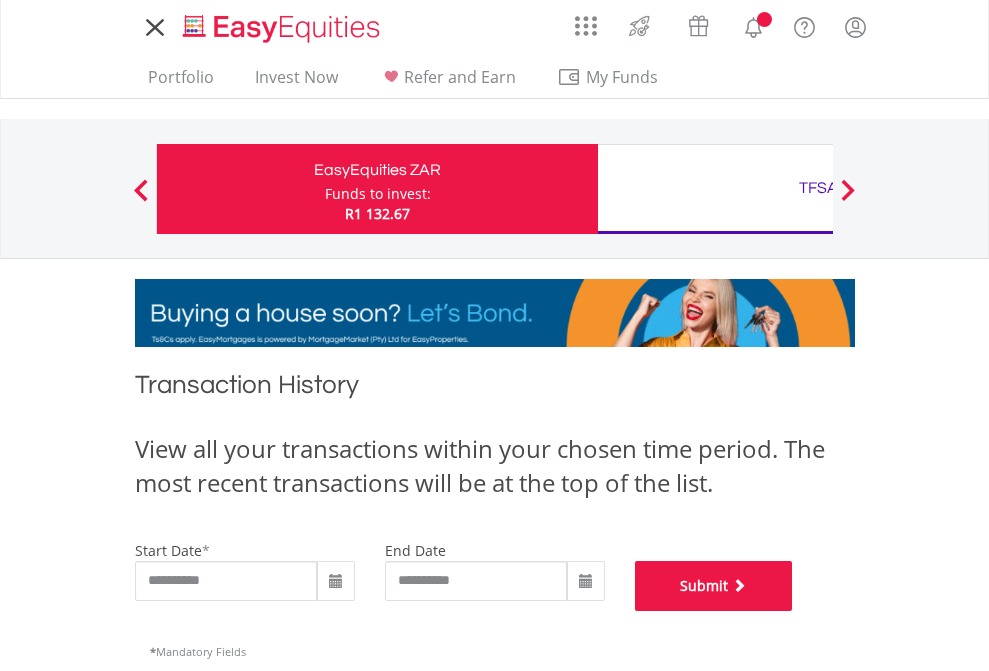 scroll, scrollTop: 811, scrollLeft: 0, axis: vertical 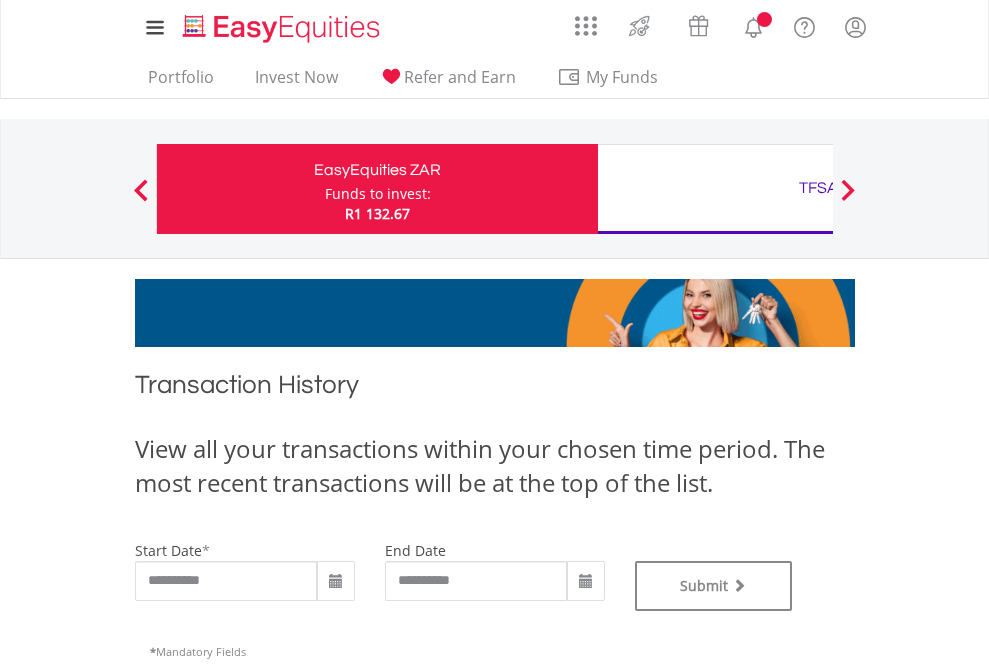 click on "TFSA" at bounding box center [818, 188] 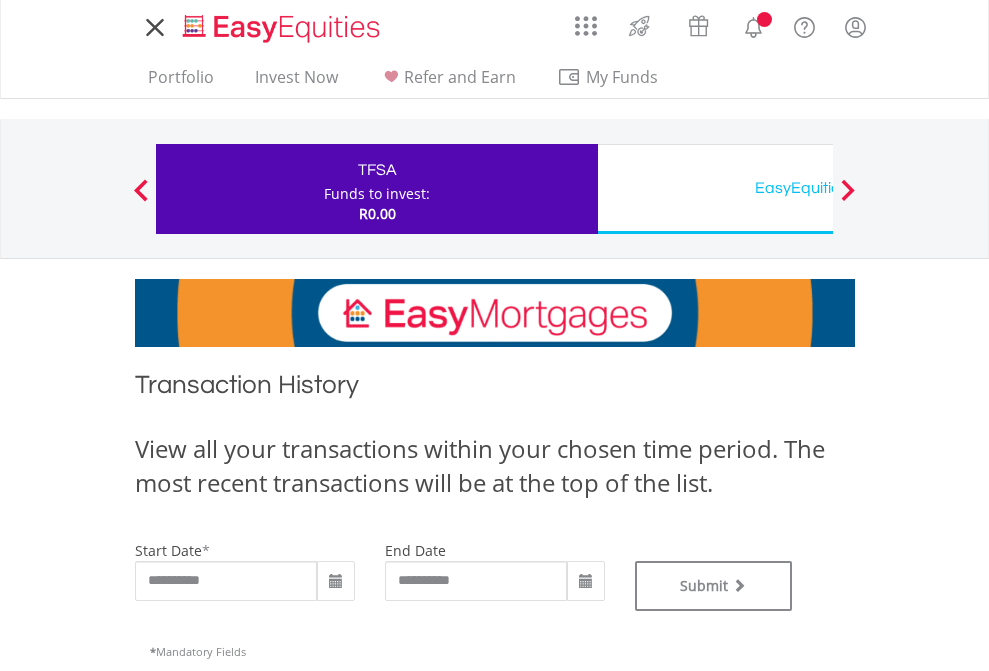 scroll, scrollTop: 0, scrollLeft: 0, axis: both 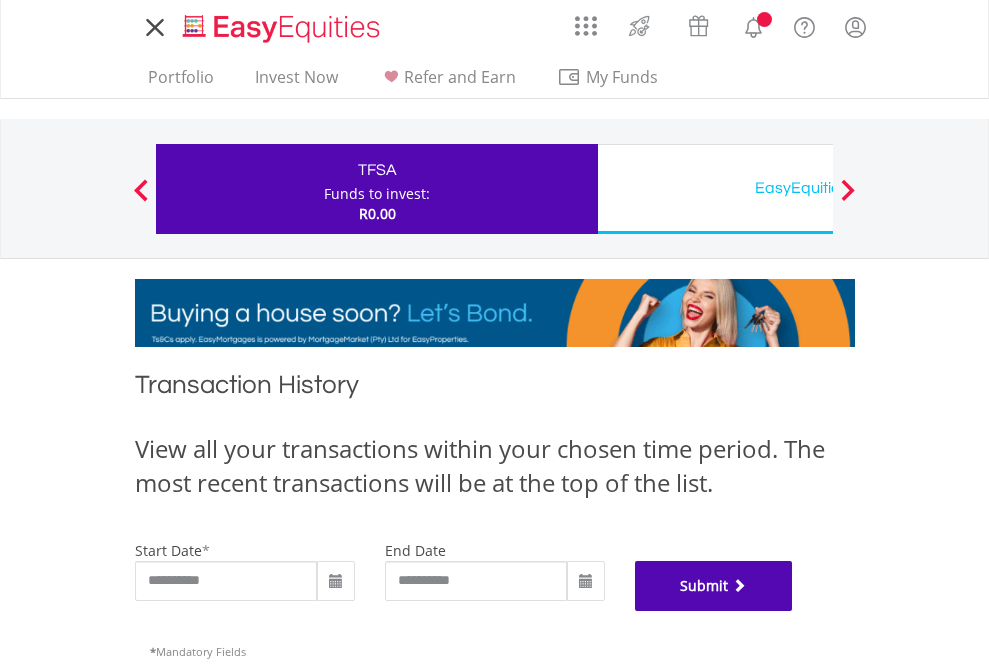 click on "Submit" at bounding box center (714, 586) 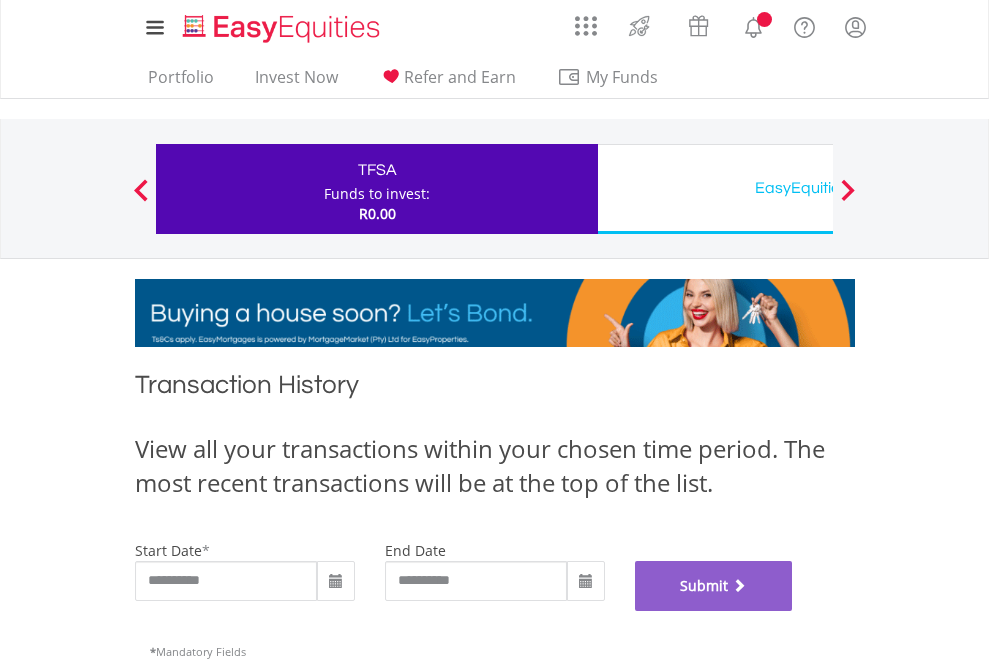 scroll, scrollTop: 811, scrollLeft: 0, axis: vertical 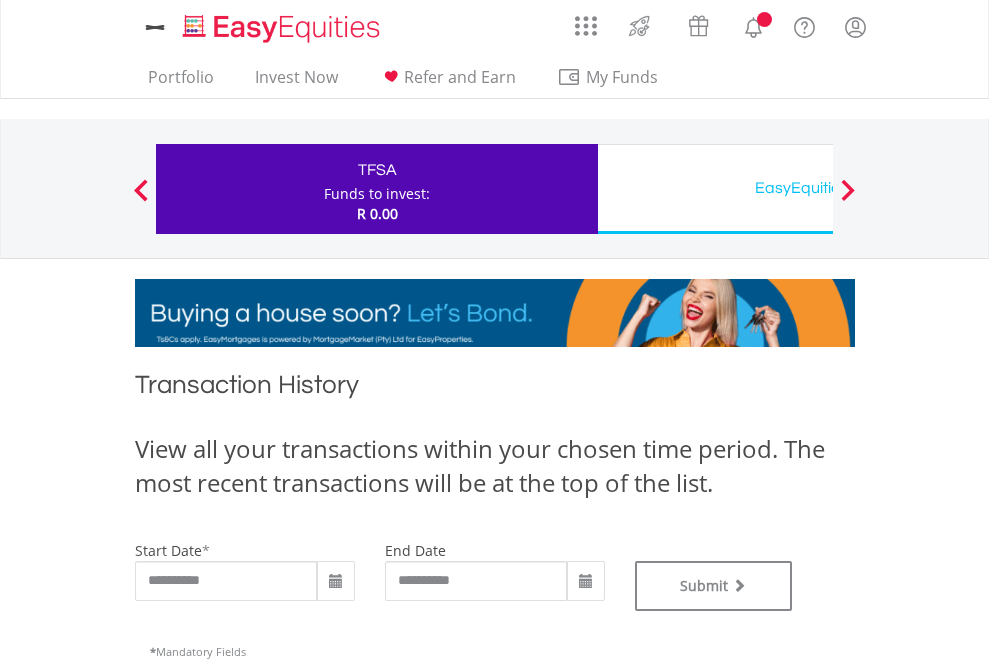 click on "EasyEquities USD" at bounding box center [818, 188] 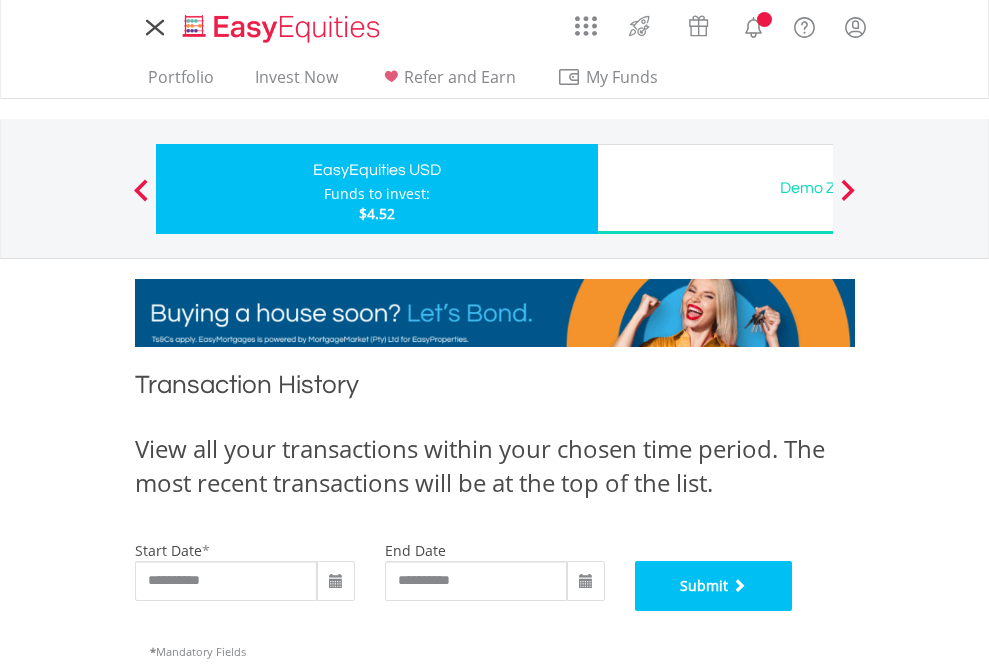 click on "Submit" at bounding box center (714, 586) 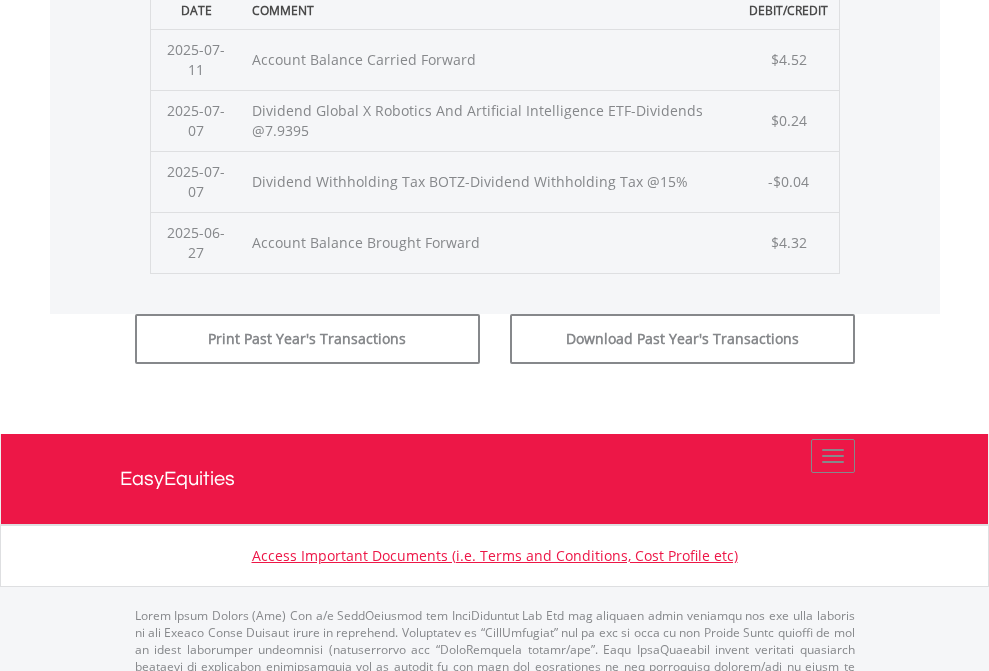 scroll, scrollTop: 811, scrollLeft: 0, axis: vertical 